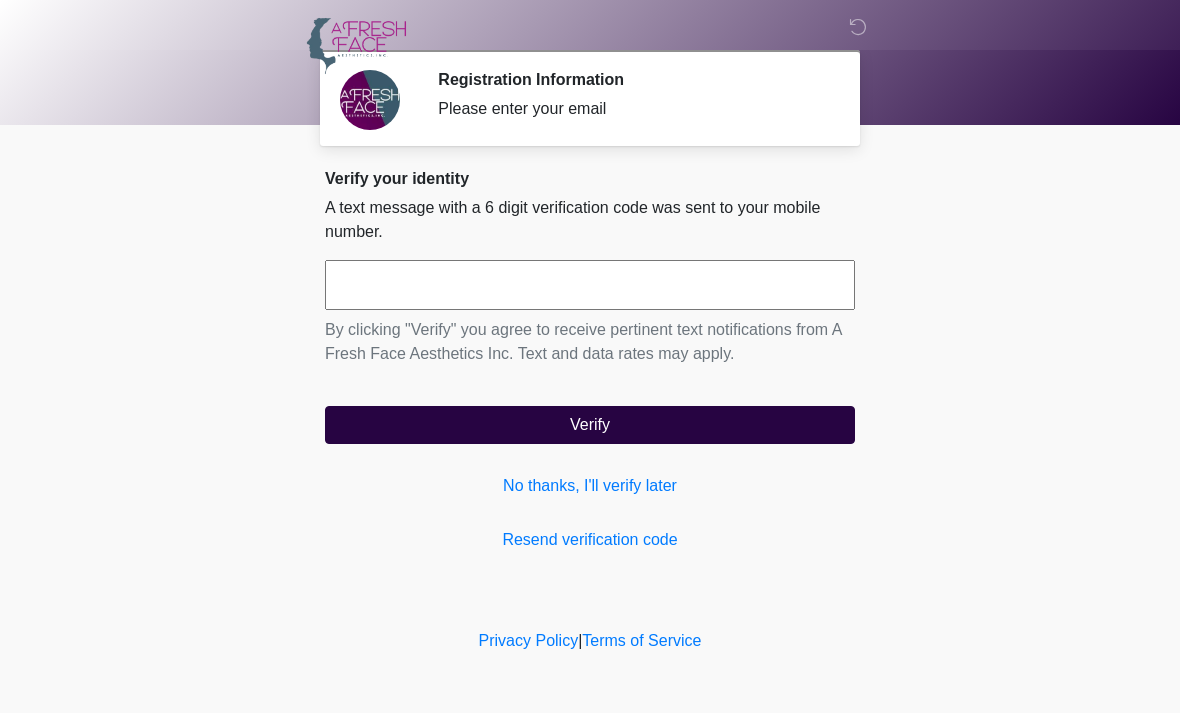 scroll, scrollTop: 0, scrollLeft: 0, axis: both 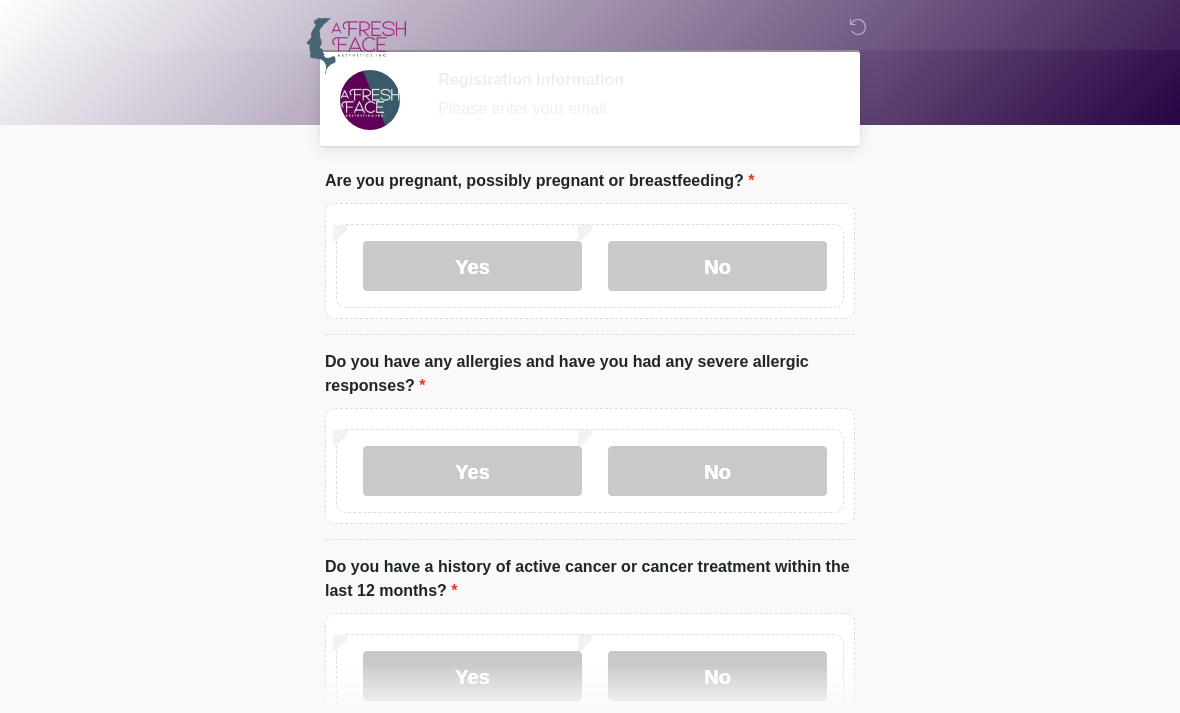 click on "Yes" at bounding box center (472, 471) 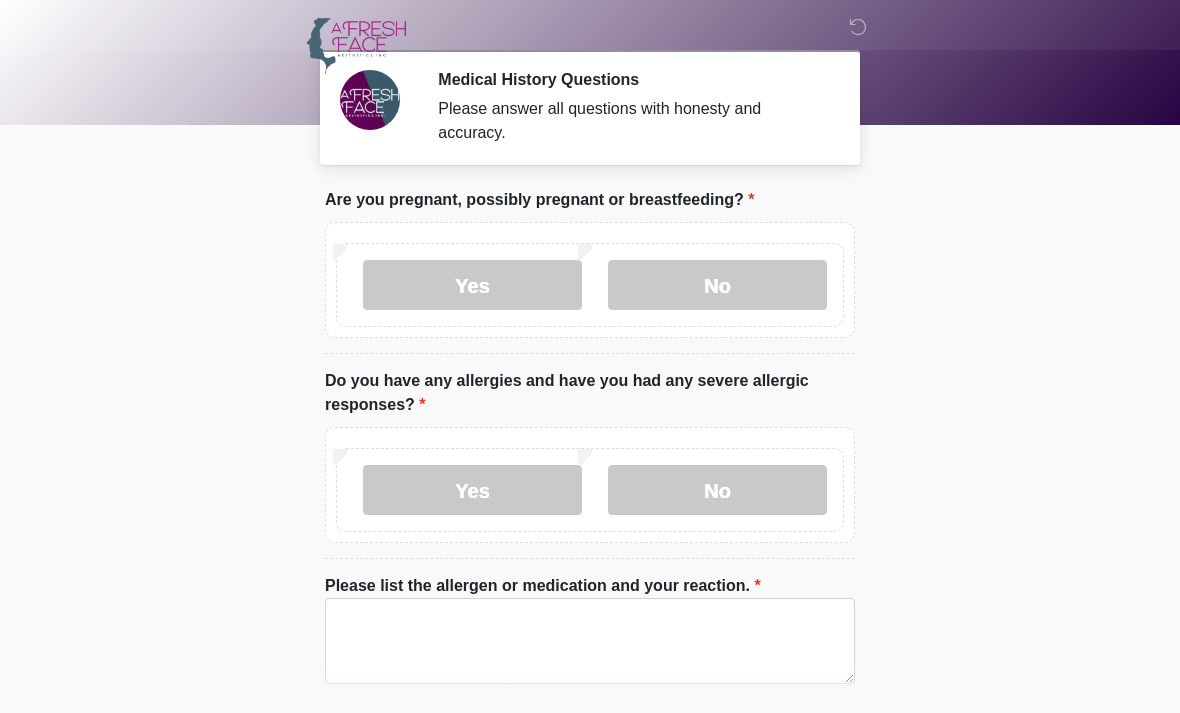 click on "No" at bounding box center (717, 285) 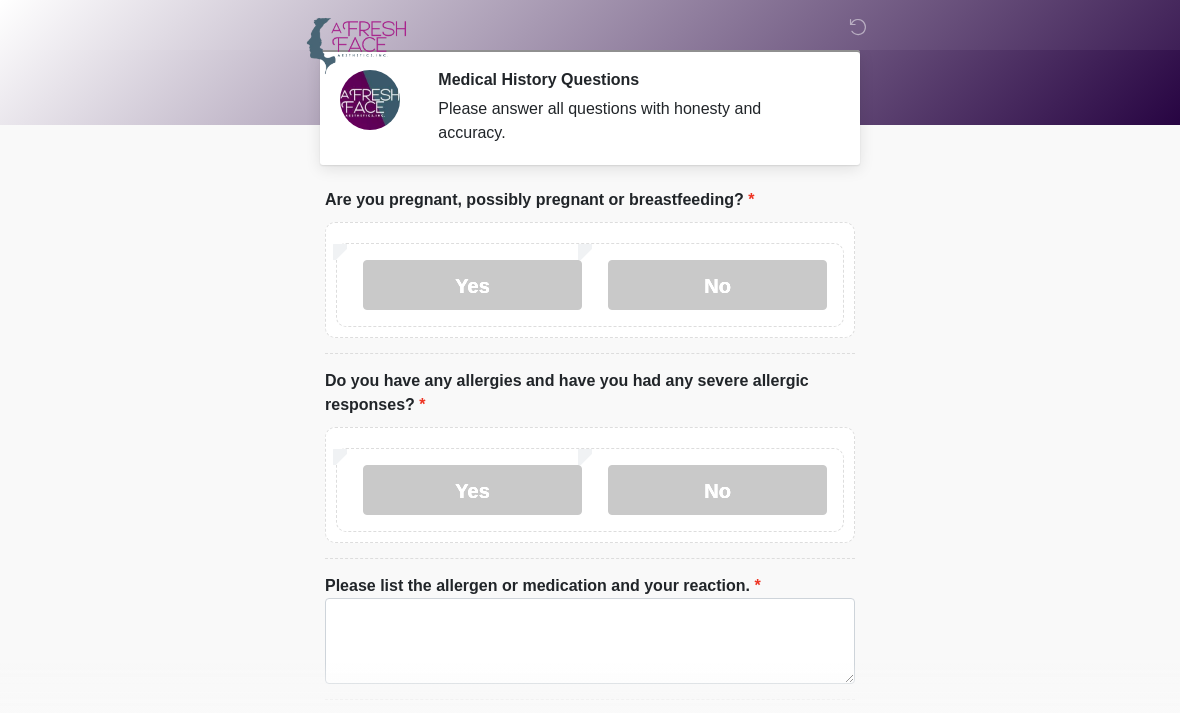 click on "No" at bounding box center [717, 490] 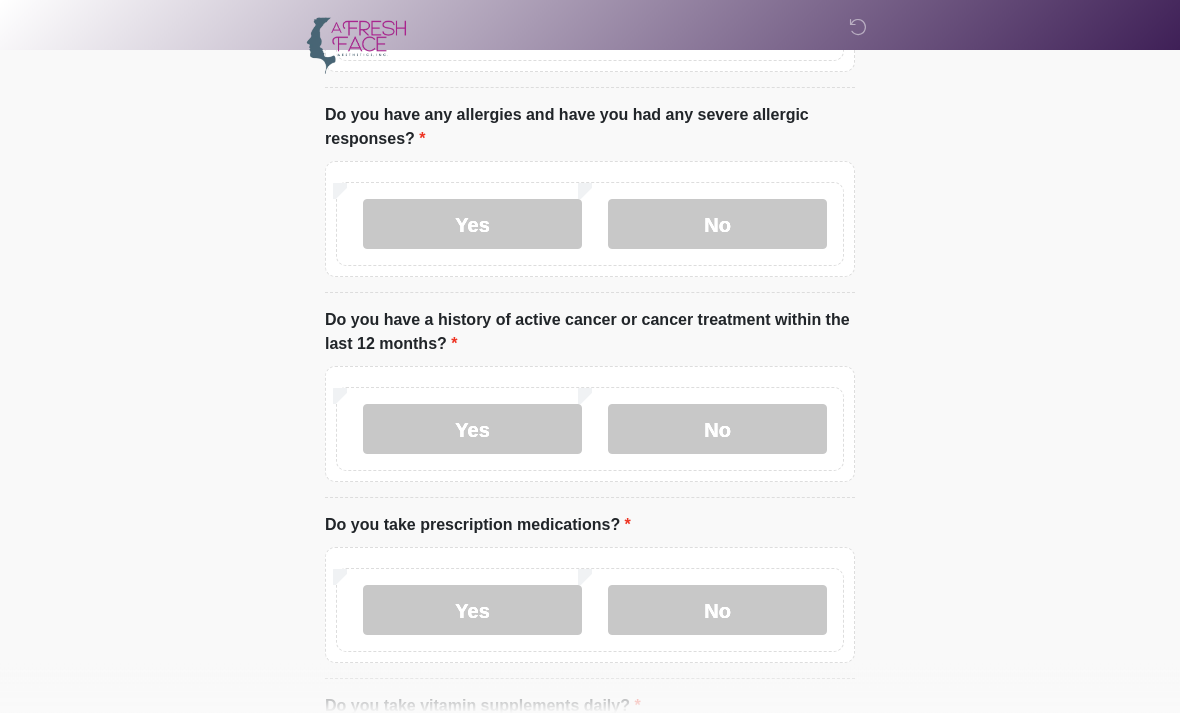 scroll, scrollTop: 265, scrollLeft: 0, axis: vertical 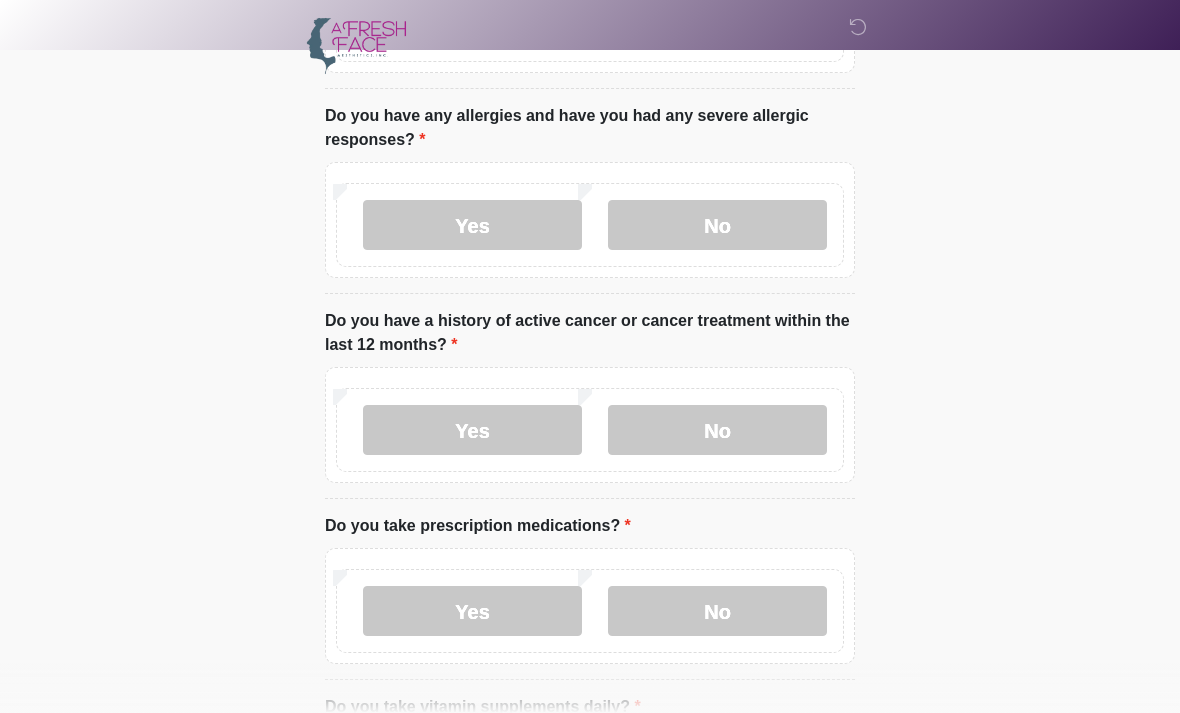 click on "No" at bounding box center [717, 430] 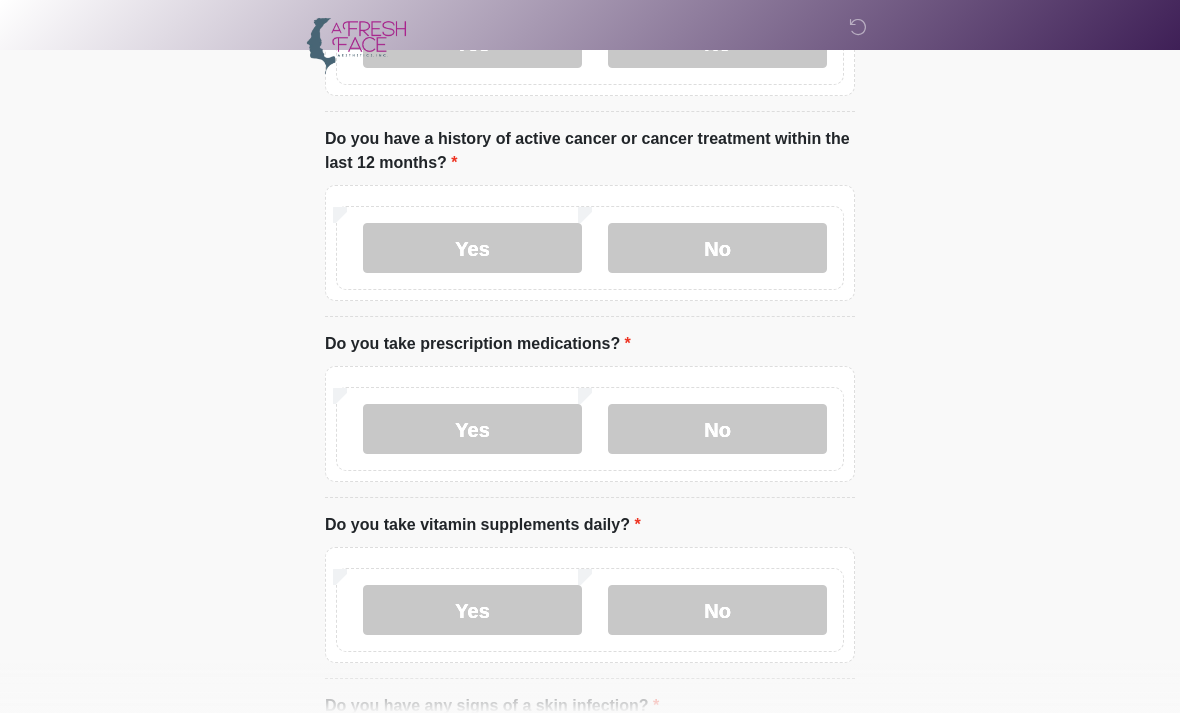 scroll, scrollTop: 443, scrollLeft: 0, axis: vertical 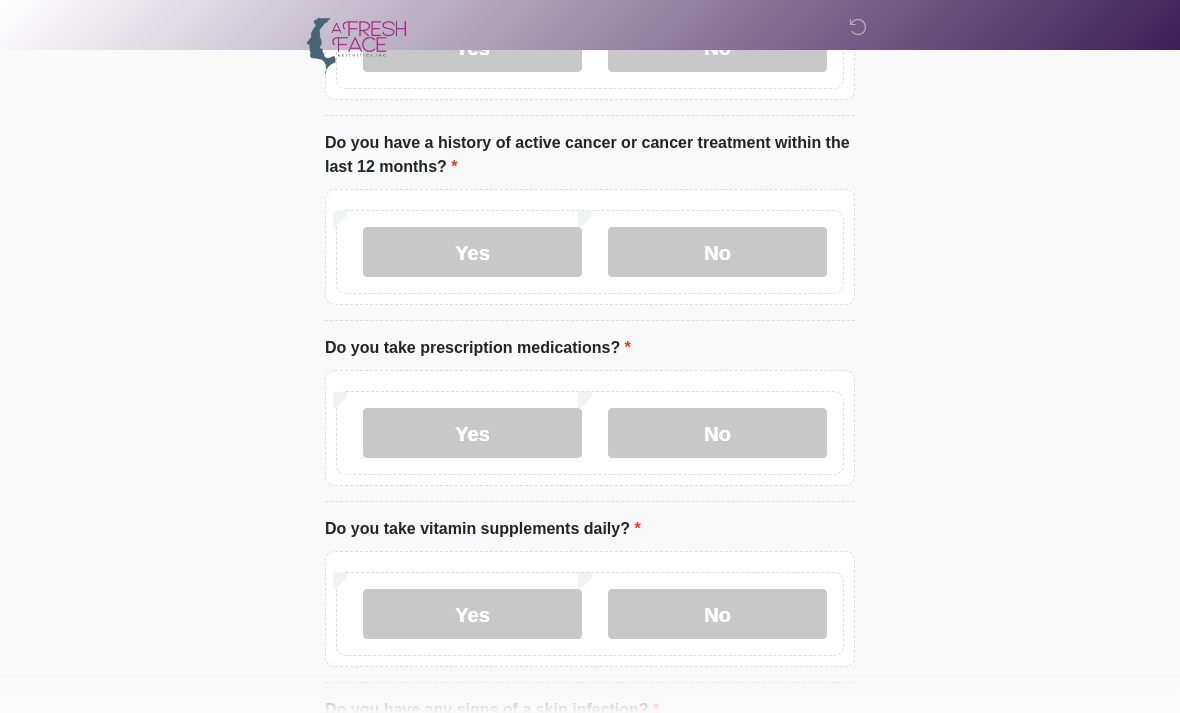 click on "Yes" at bounding box center [472, 433] 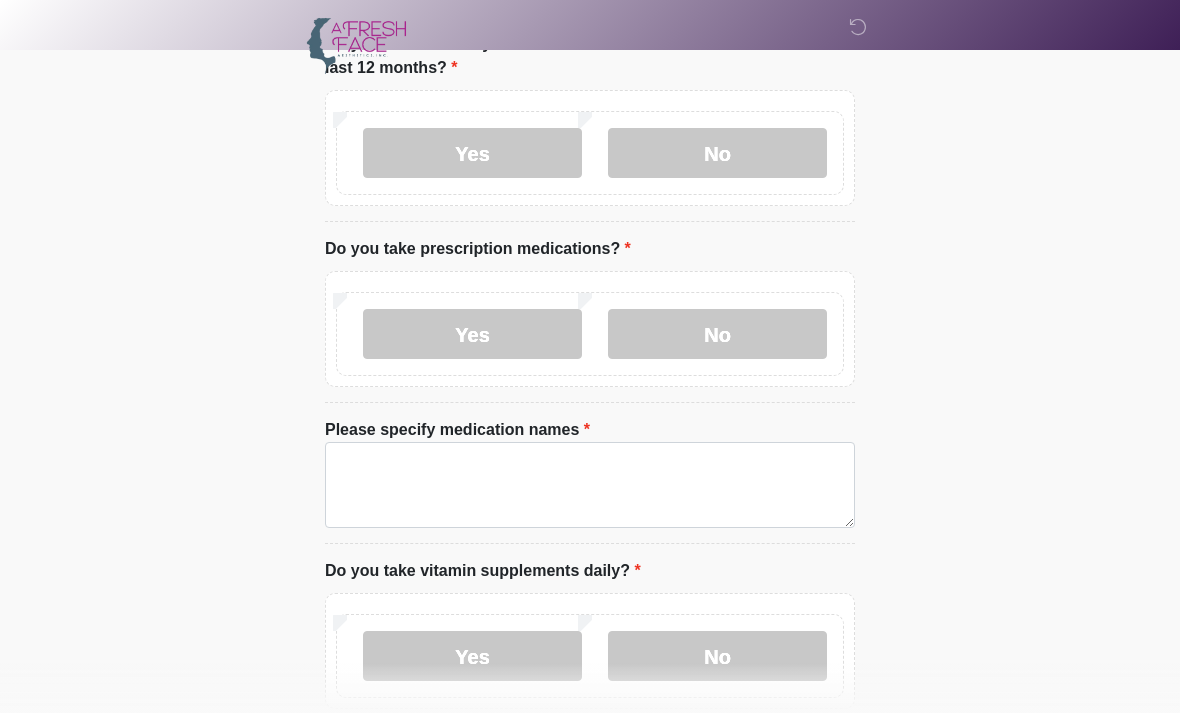 scroll, scrollTop: 541, scrollLeft: 0, axis: vertical 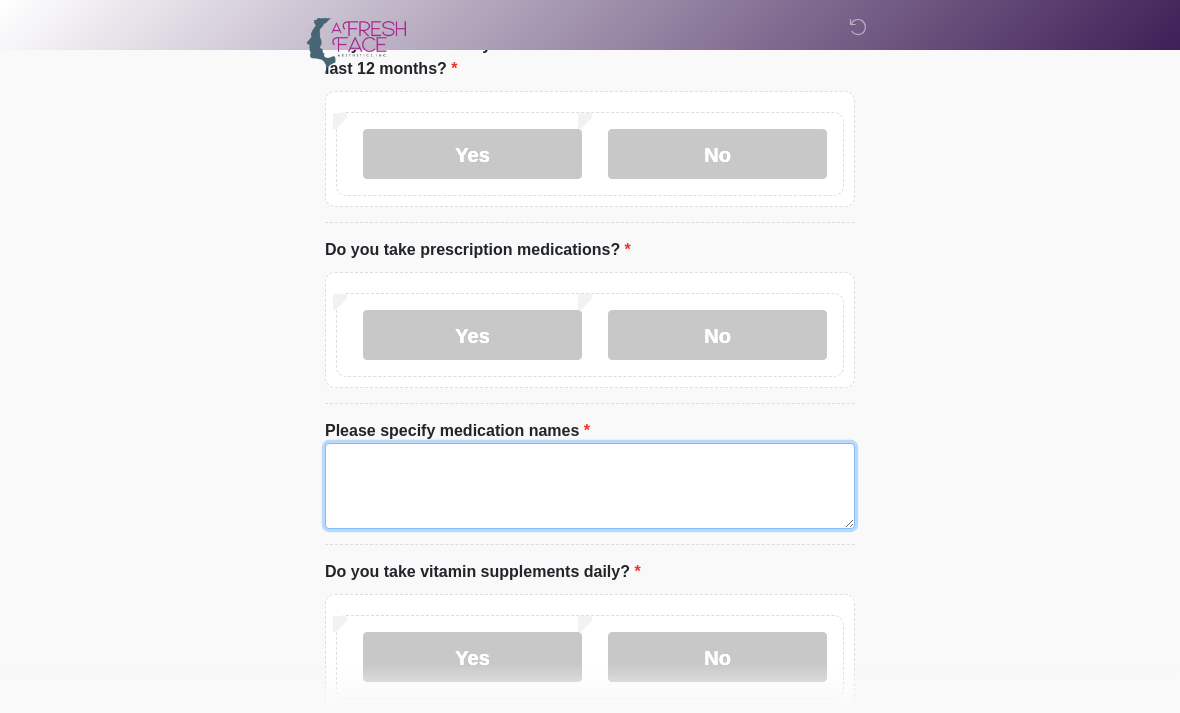 click on "Please specify medication names" at bounding box center [590, 486] 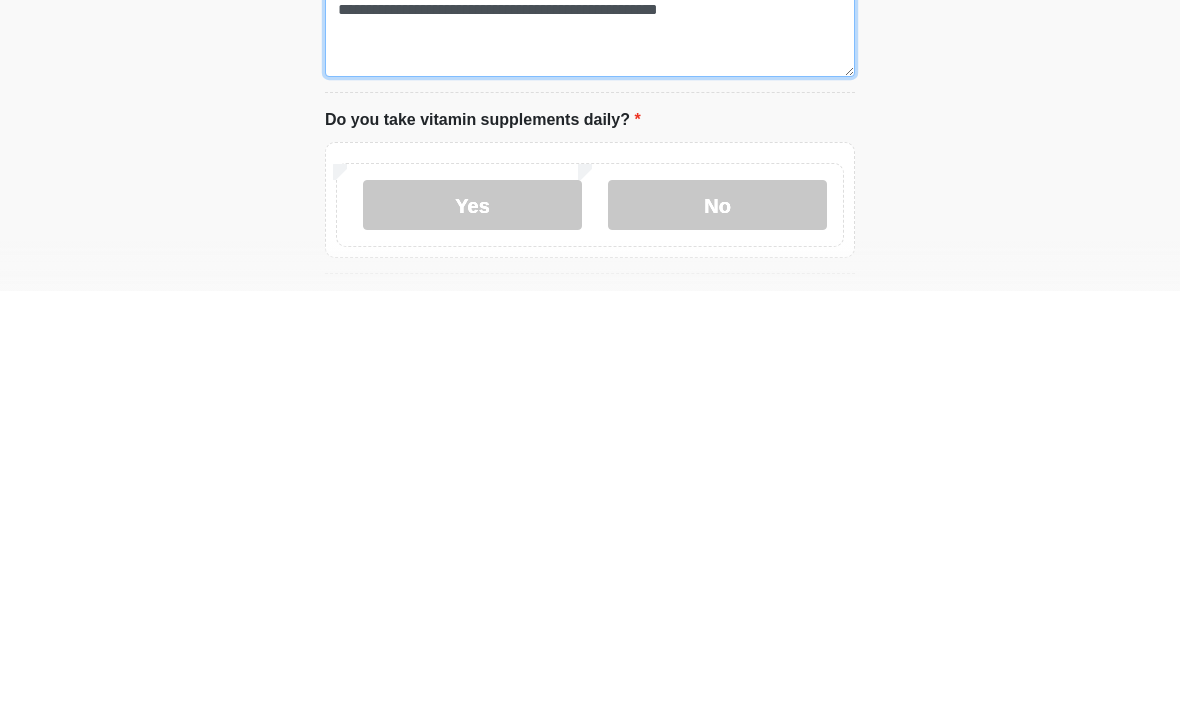 scroll, scrollTop: 573, scrollLeft: 0, axis: vertical 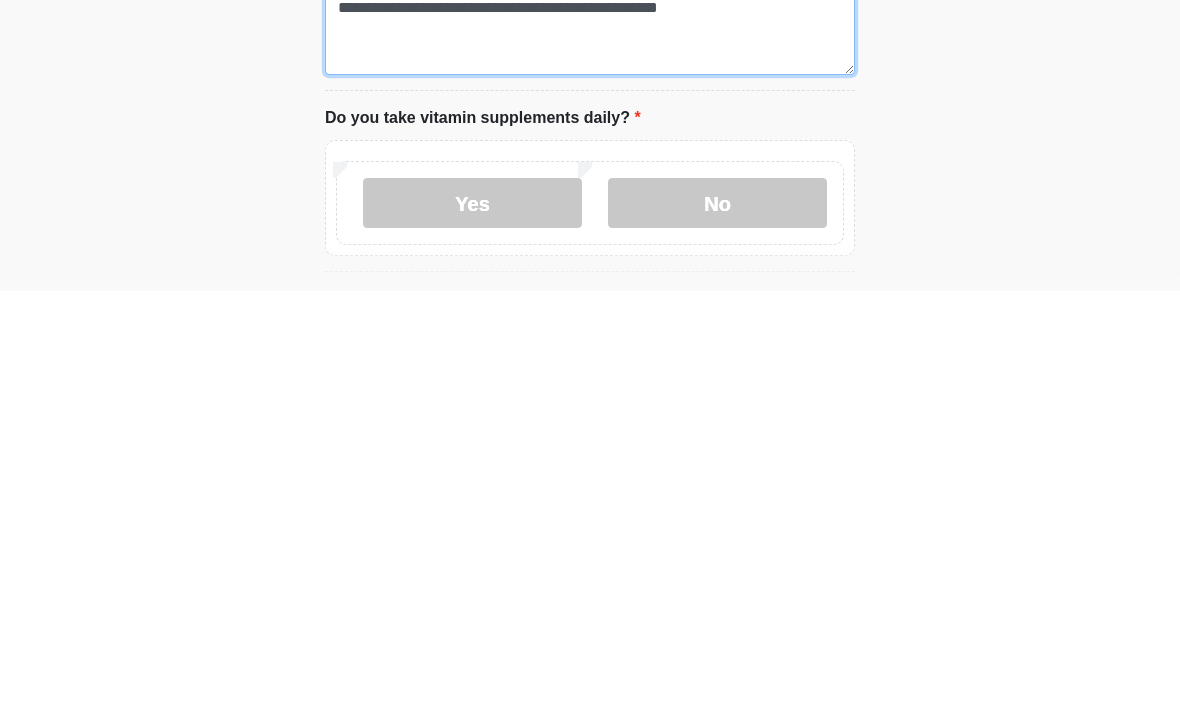 type on "**********" 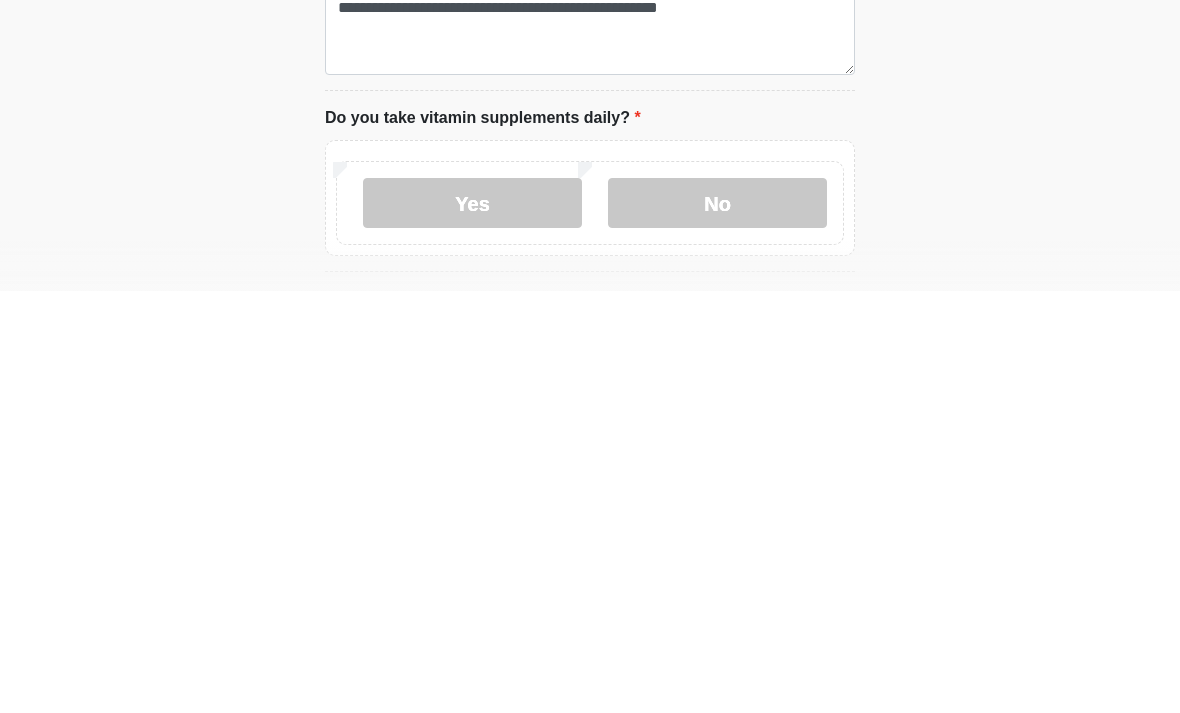 click on "No" at bounding box center [717, 625] 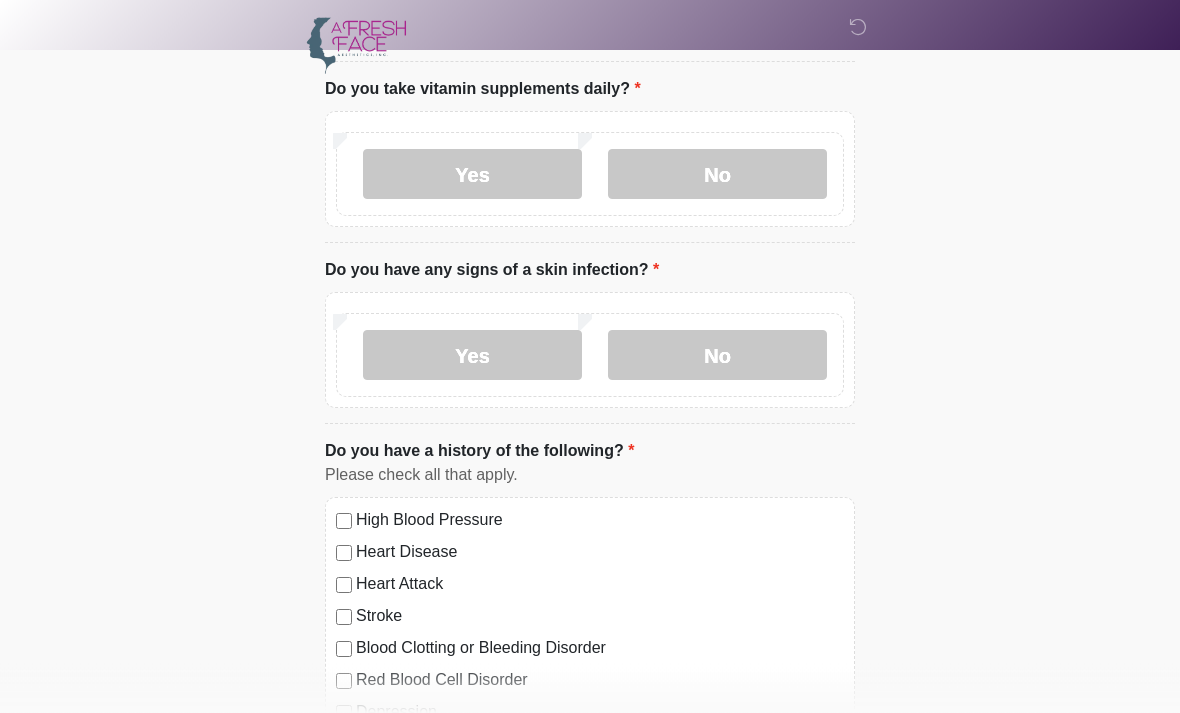 scroll, scrollTop: 1078, scrollLeft: 0, axis: vertical 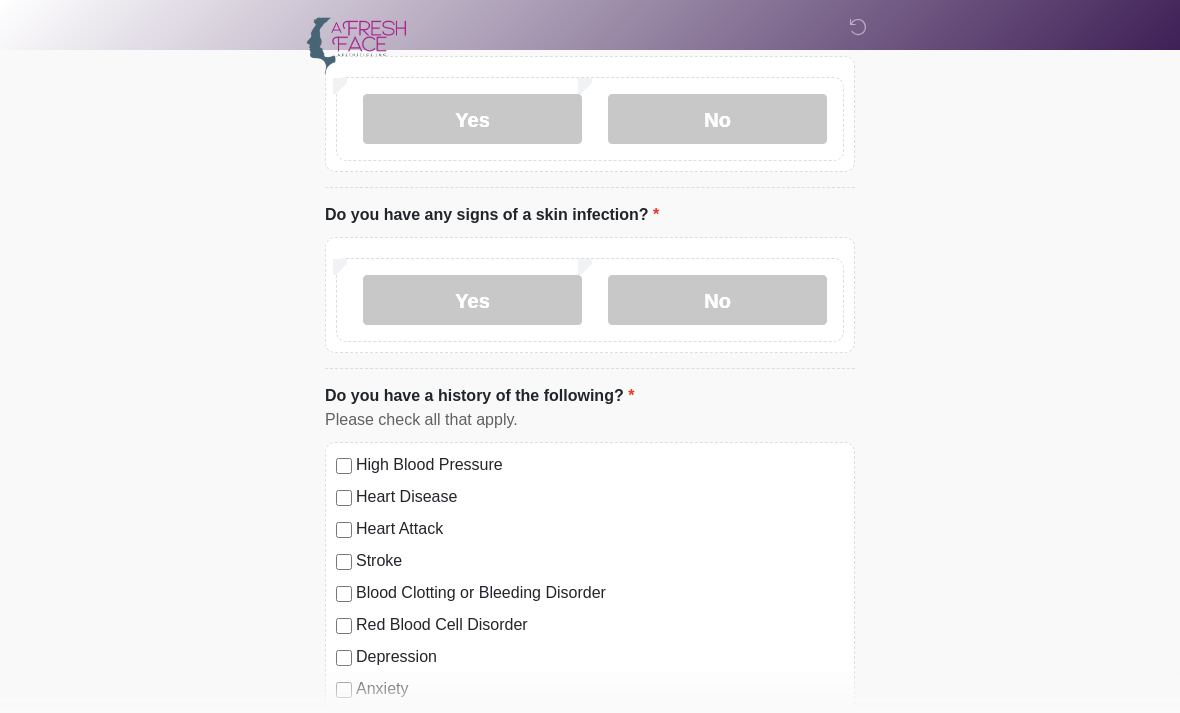click on "No" at bounding box center (717, 301) 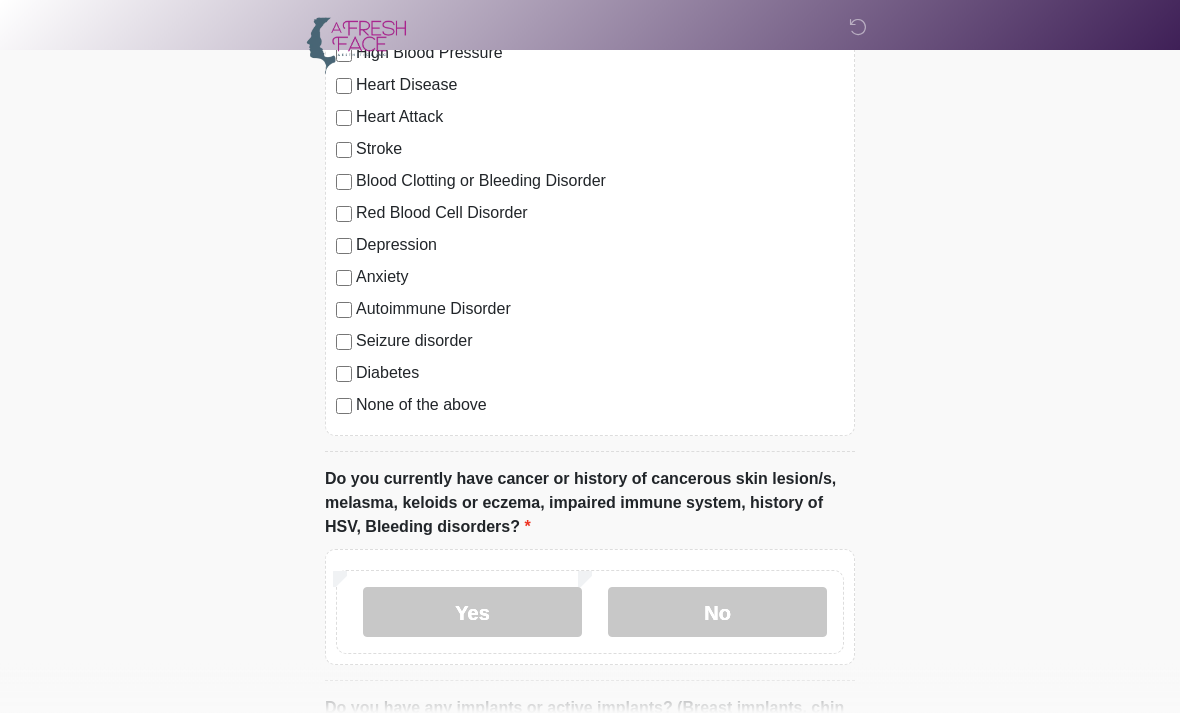 scroll, scrollTop: 1489, scrollLeft: 0, axis: vertical 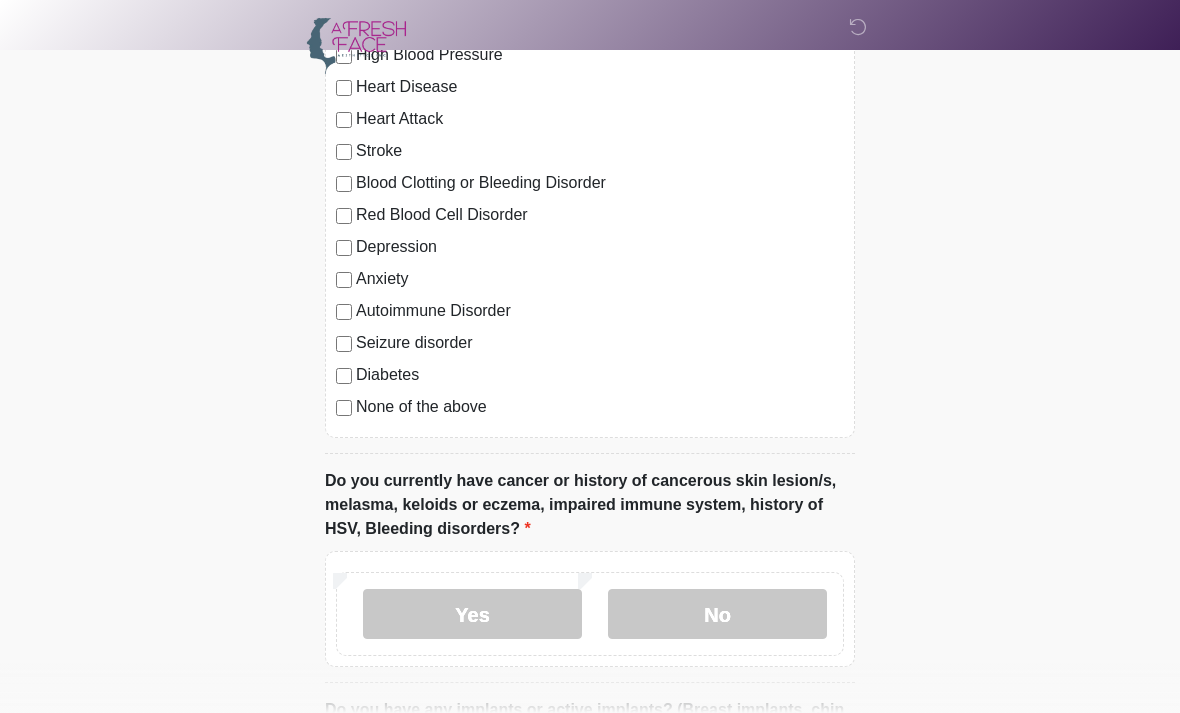 click on "No" at bounding box center (717, 614) 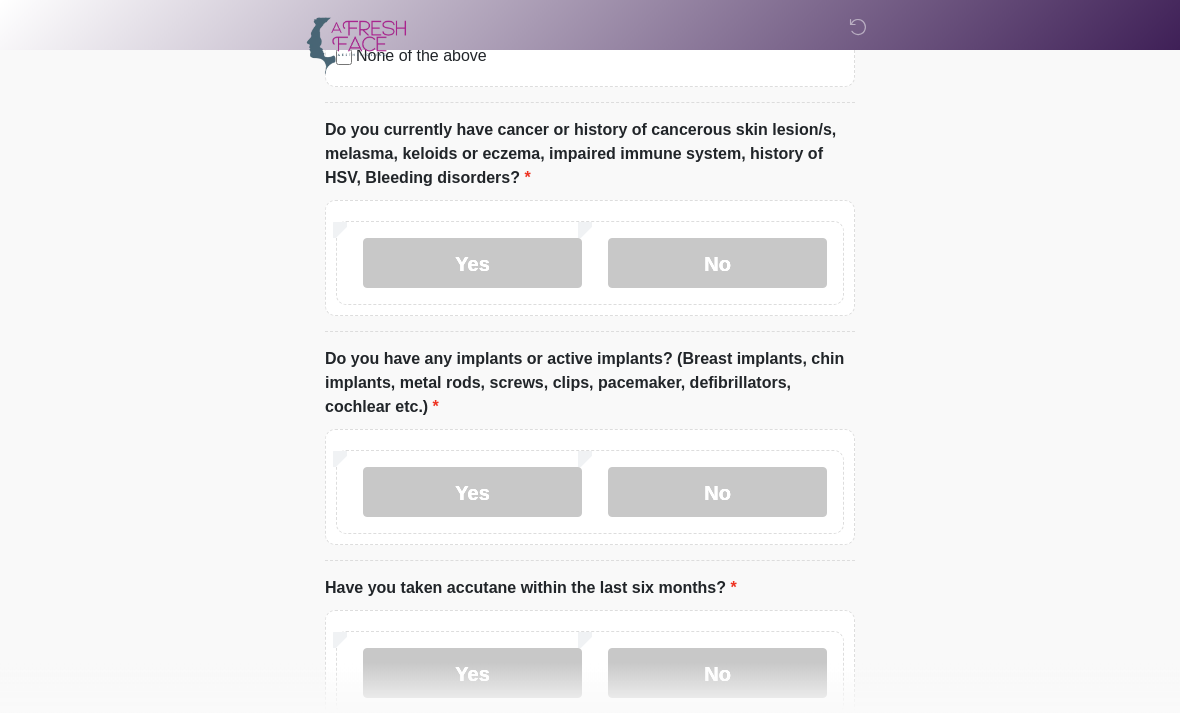 scroll, scrollTop: 1847, scrollLeft: 0, axis: vertical 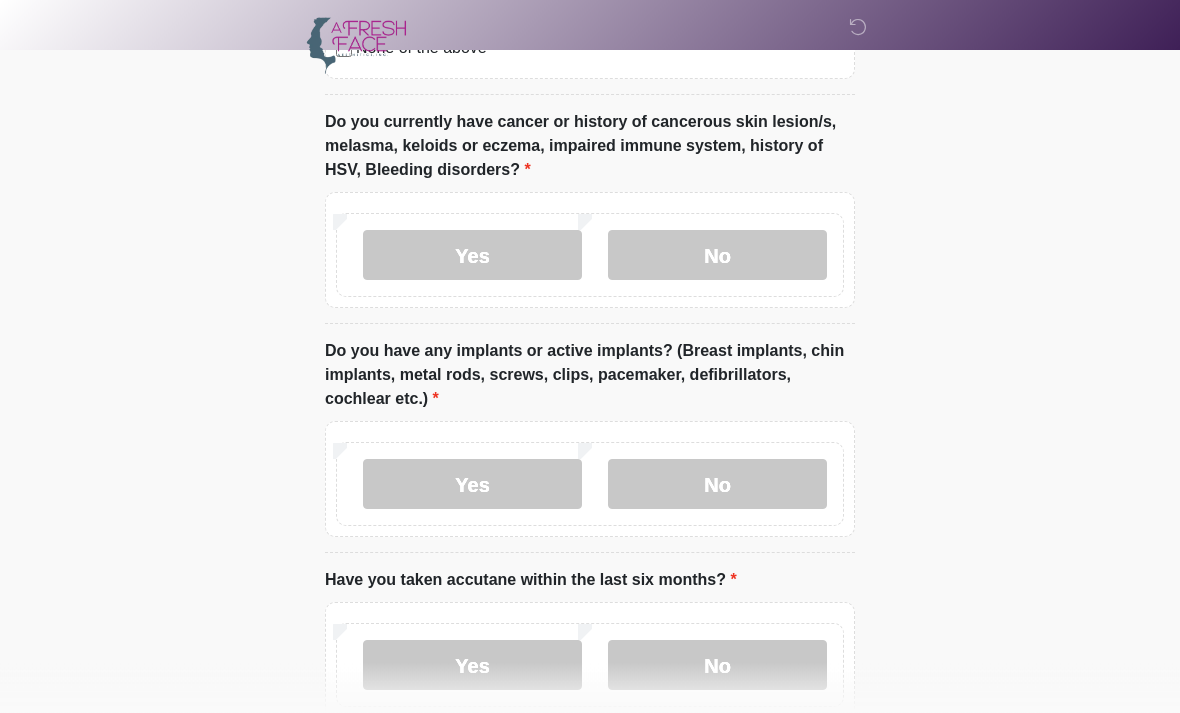 click on "No" at bounding box center [717, 485] 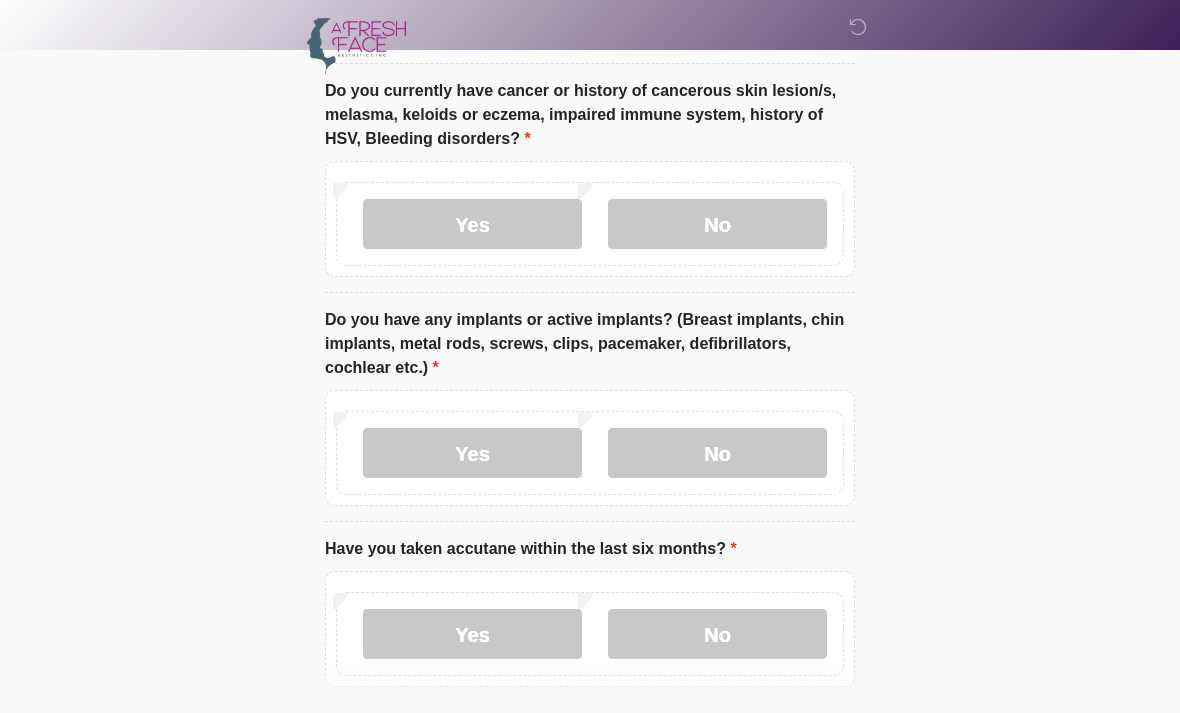 scroll, scrollTop: 1959, scrollLeft: 0, axis: vertical 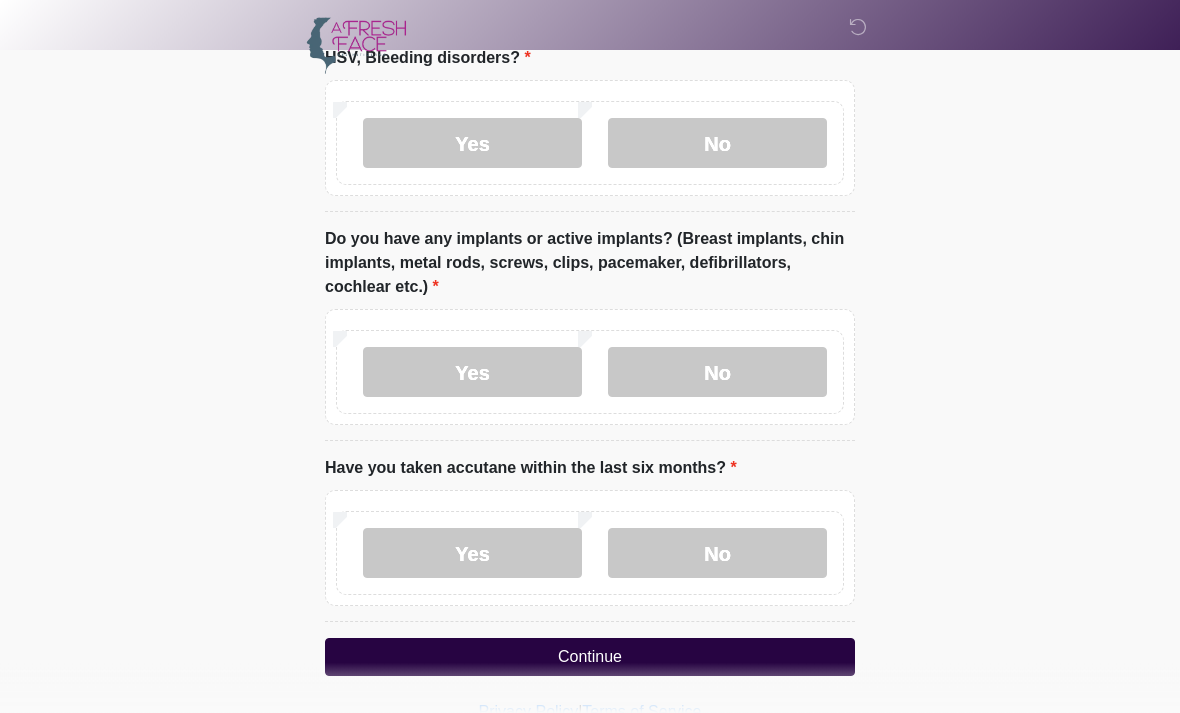click on "No" at bounding box center [717, 554] 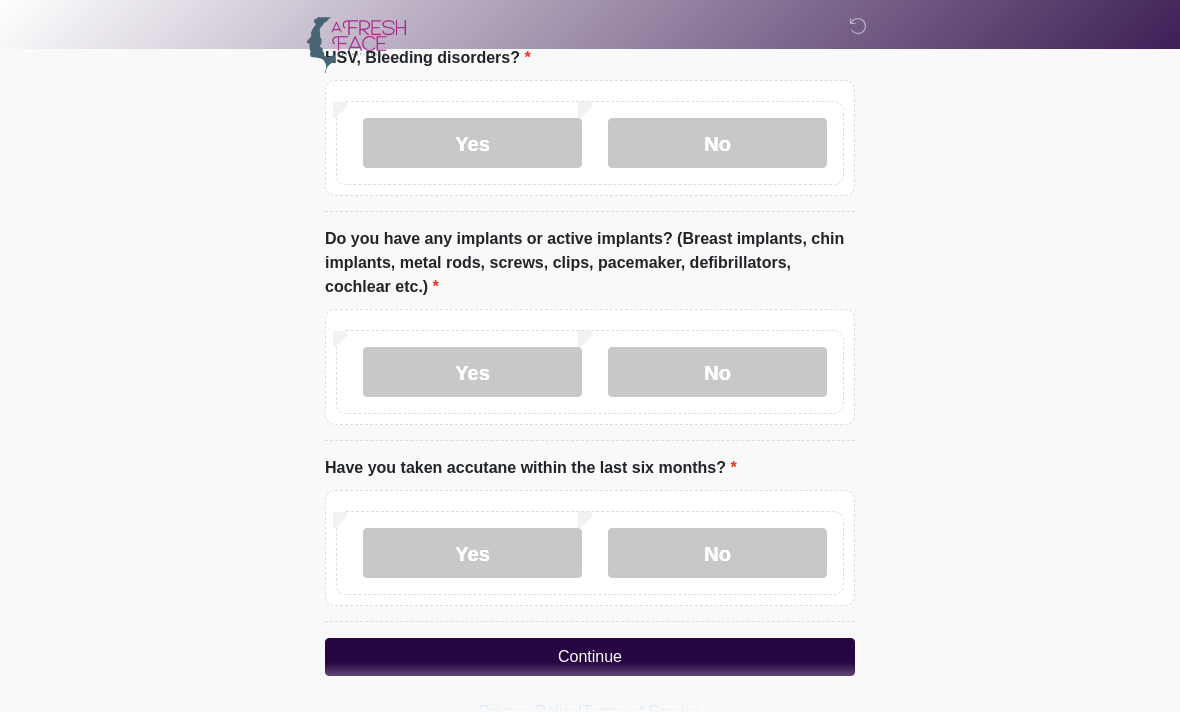 click on "Continue" at bounding box center [590, 658] 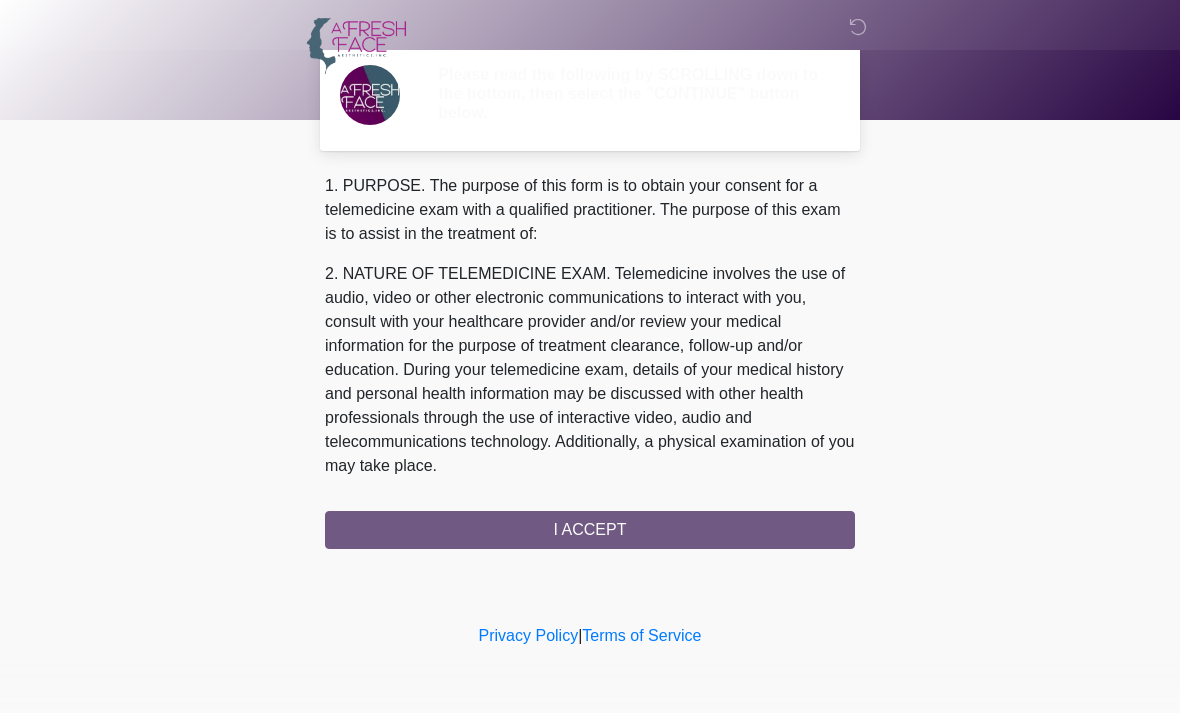 scroll, scrollTop: 0, scrollLeft: 0, axis: both 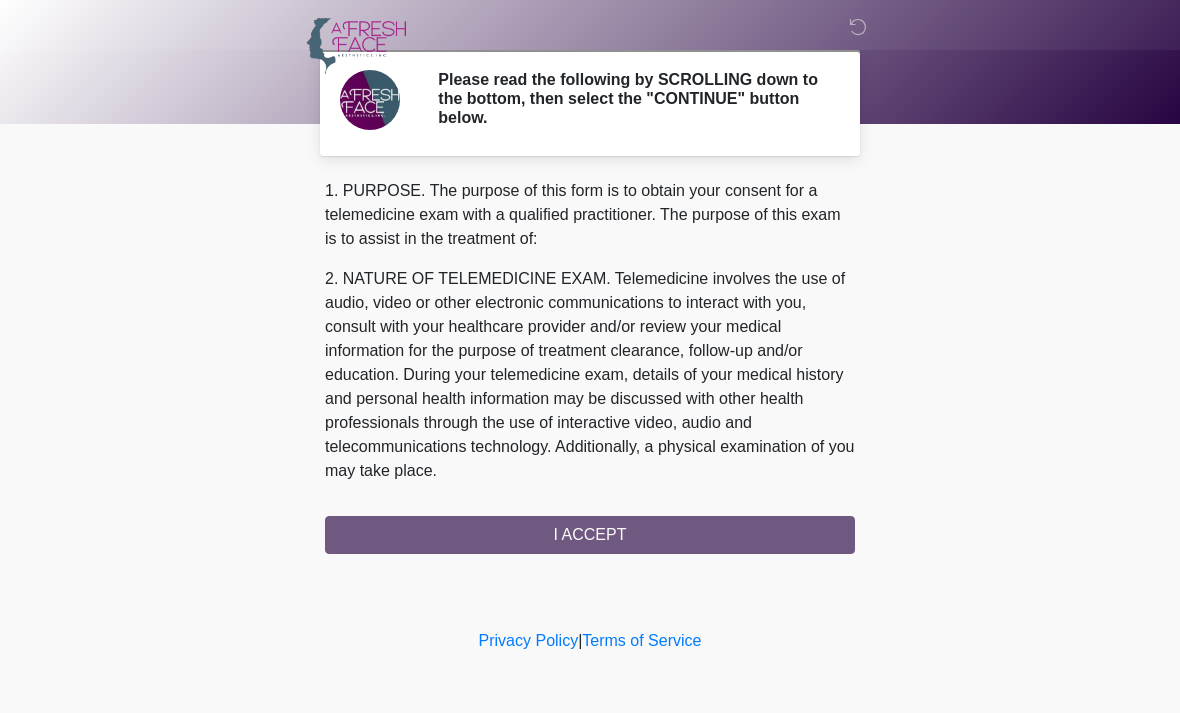 click on "1. PURPOSE. The purpose of this form is to obtain your consent for a telemedicine exam with a qualified practitioner. The purpose of this exam is to assist in the treatment of:  2. NATURE OF TELEMEDICINE EXAM. Telemedicine involves the use of audio, video or other electronic communications to interact with you, consult with your healthcare provider and/or review your medical information for the purpose of treatment clearance, follow-up and/or education. During your telemedicine exam, details of your medical history and personal health information may be discussed with other health professionals through the use of interactive video, audio and telecommunications technology. Additionally, a physical examination of you may take place. 4. HEALTHCARE INSTITUTION. A Fresh Face Aesthetics Inc has medical and non-medical technical personnel who may participate in the telemedicine exam to aid in the audio/video link with the qualified practitioner.
I ACCEPT" at bounding box center [590, 366] 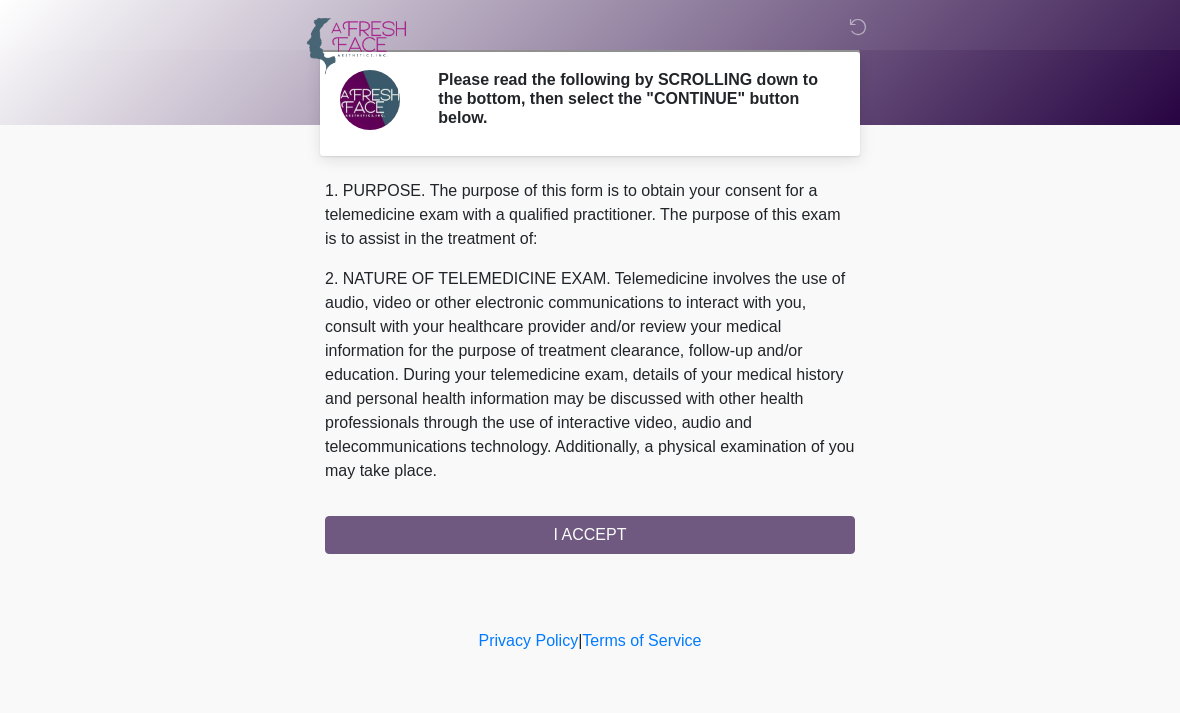 click on "1. PURPOSE. The purpose of this form is to obtain your consent for a telemedicine exam with a qualified practitioner. The purpose of this exam is to assist in the treatment of:  2. NATURE OF TELEMEDICINE EXAM. Telemedicine involves the use of audio, video or other electronic communications to interact with you, consult with your healthcare provider and/or review your medical information for the purpose of treatment clearance, follow-up and/or education. During your telemedicine exam, details of your medical history and personal health information may be discussed with other health professionals through the use of interactive video, audio and telecommunications technology. Additionally, a physical examination of you may take place. 4. HEALTHCARE INSTITUTION. A Fresh Face Aesthetics Inc has medical and non-medical technical personnel who may participate in the telemedicine exam to aid in the audio/video link with the qualified practitioner.
I ACCEPT" at bounding box center [590, 366] 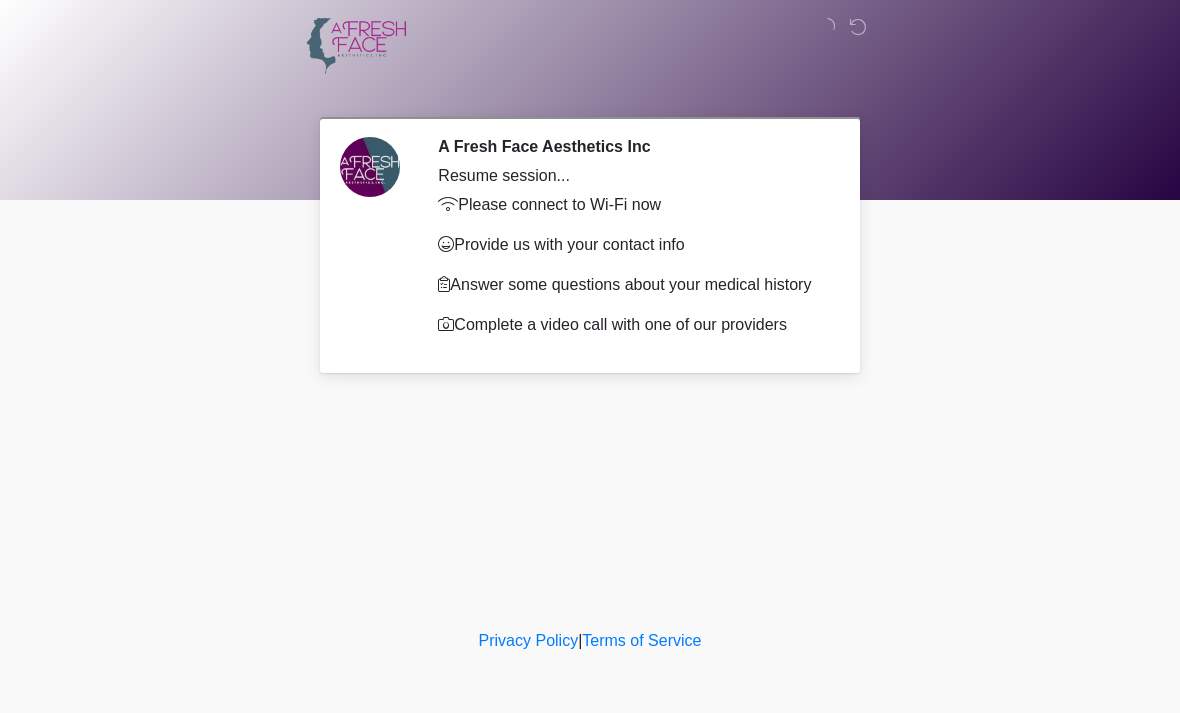scroll, scrollTop: 0, scrollLeft: 0, axis: both 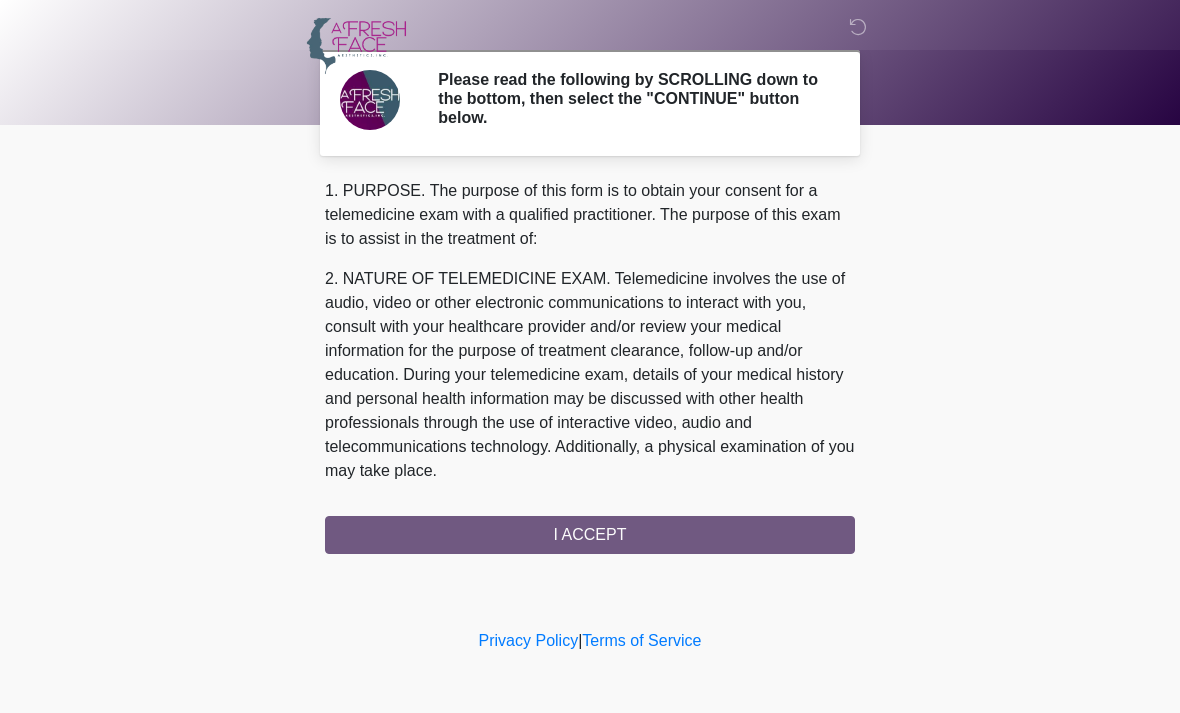 click on "1. PURPOSE. The purpose of this form is to obtain your consent for a telemedicine exam with a qualified practitioner. The purpose of this exam is to assist in the treatment of:  2. NATURE OF TELEMEDICINE EXAM. Telemedicine involves the use of audio, video or other electronic communications to interact with you, consult with your healthcare provider and/or review your medical information for the purpose of treatment clearance, follow-up and/or education. During your telemedicine exam, details of your medical history and personal health information may be discussed with other health professionals through the use of interactive video, audio and telecommunications technology. Additionally, a physical examination of you may take place. 4. HEALTHCARE INSTITUTION. A [COMPANY] has medical and non-medical technical personnel who may participate in the telemedicine exam to aid in the audio/video link with the qualified practitioner.
I ACCEPT" at bounding box center [590, 366] 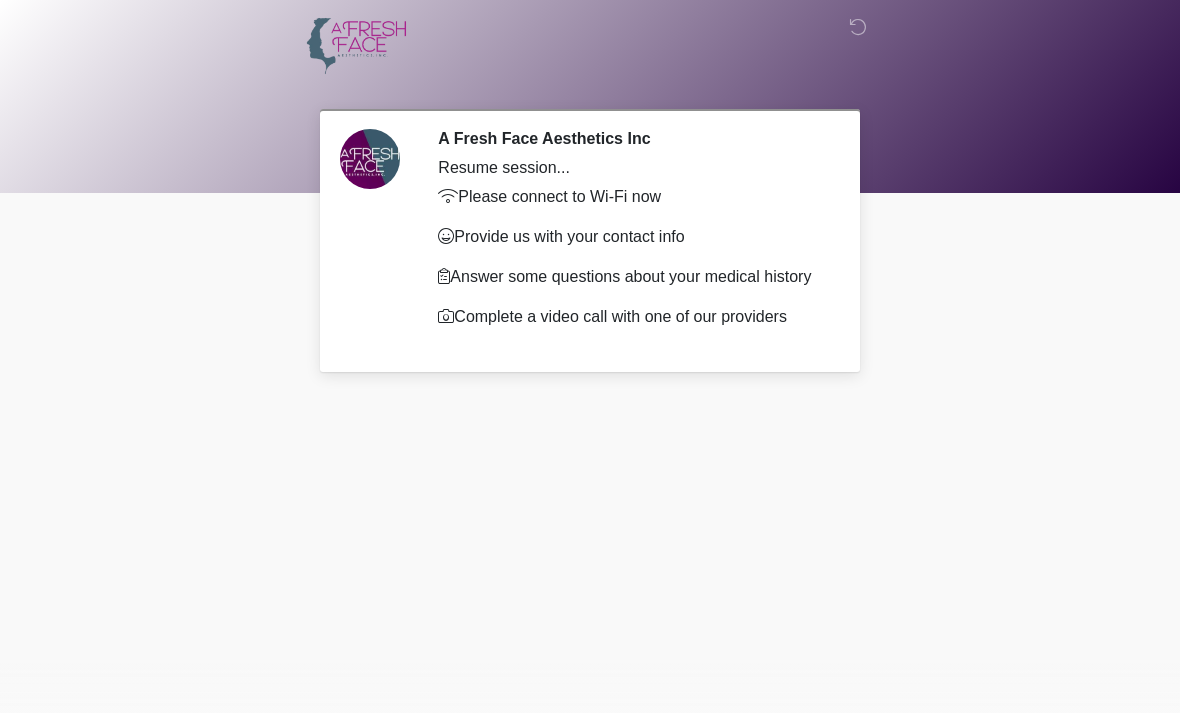 scroll, scrollTop: 0, scrollLeft: 0, axis: both 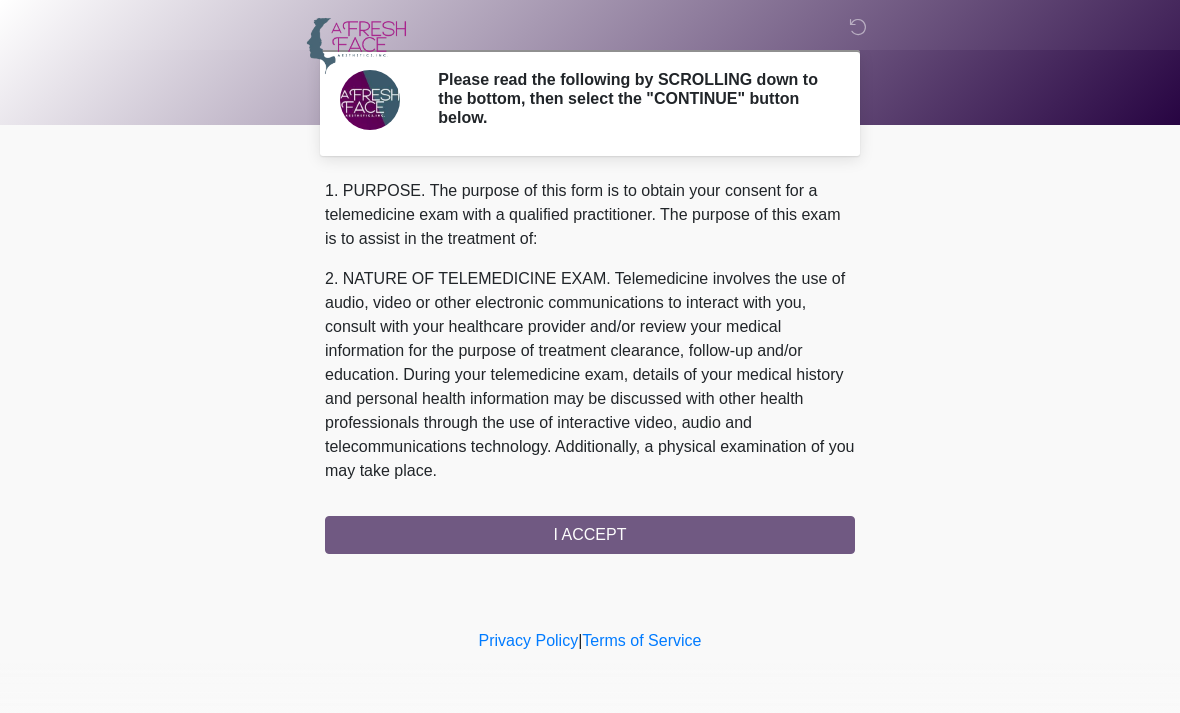 click on "1. PURPOSE. The purpose of this form is to obtain your consent for a telemedicine exam with a qualified practitioner. The purpose of this exam is to assist in the treatment of:  2. NATURE OF TELEMEDICINE EXAM. Telemedicine involves the use of audio, video or other electronic communications to interact with you, consult with your healthcare provider and/or review your medical information for the purpose of treatment clearance, follow-up and/or education. During your telemedicine exam, details of your medical history and personal health information may be discussed with other health professionals through the use of interactive video, audio and telecommunications technology. Additionally, a physical examination of you may take place. 4. HEALTHCARE INSTITUTION. A [COMPANY] has medical and non-medical technical personnel who may participate in the telemedicine exam to aid in the audio/video link with the qualified practitioner.
I ACCEPT" at bounding box center [590, 366] 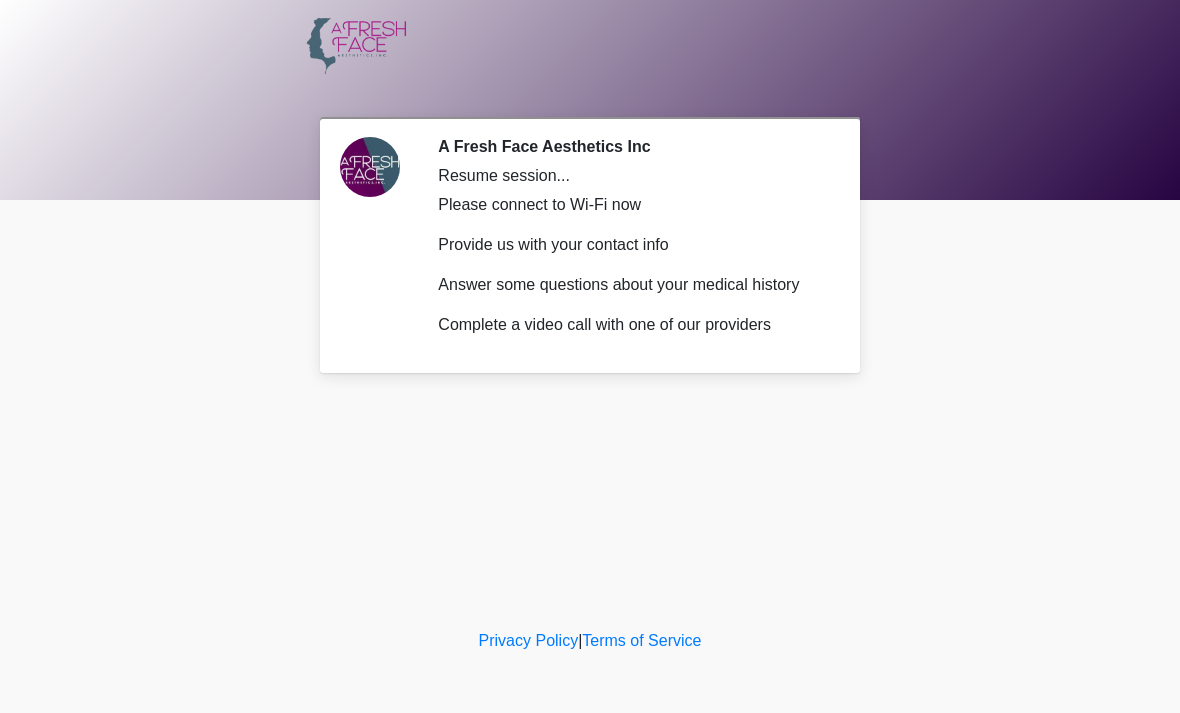 scroll, scrollTop: 0, scrollLeft: 0, axis: both 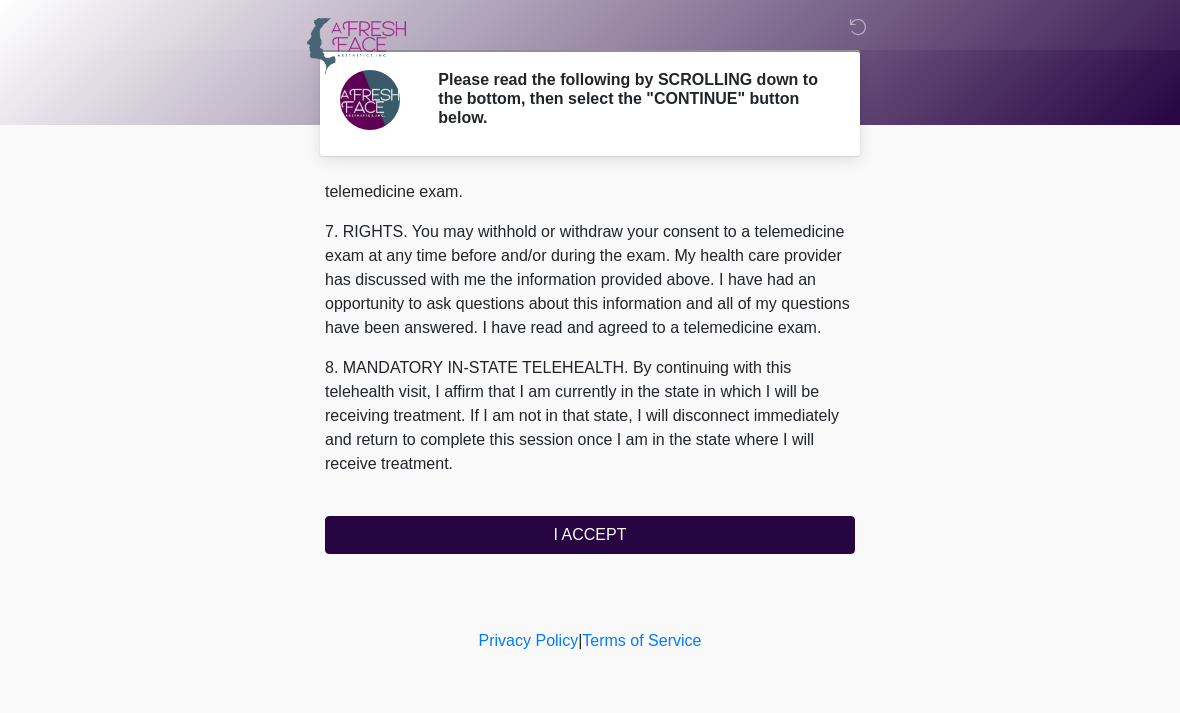 click on "I ACCEPT" at bounding box center [590, 535] 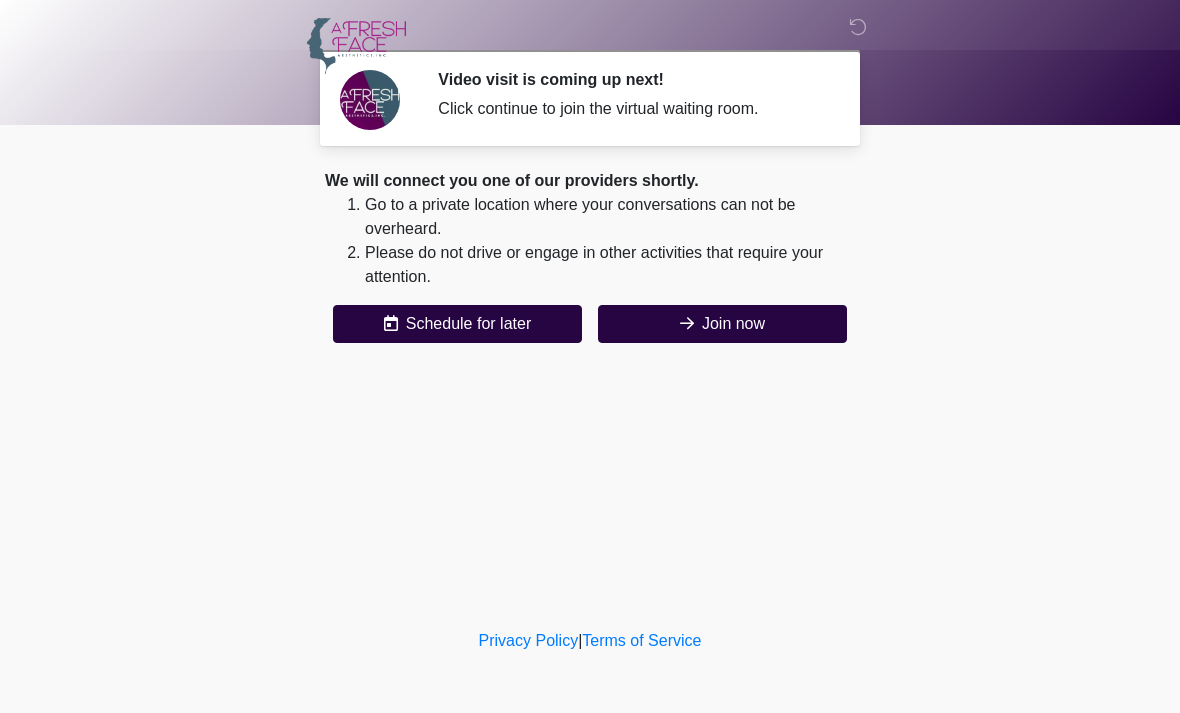 click on "Join now" at bounding box center [722, 324] 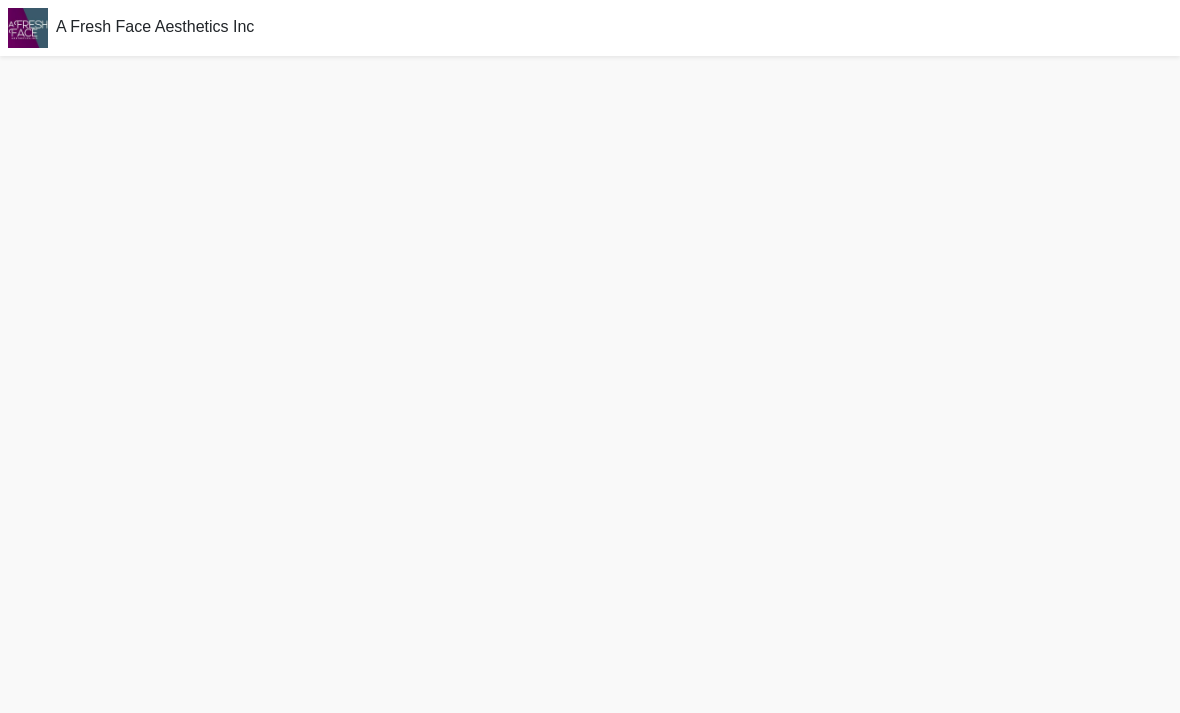 scroll, scrollTop: 0, scrollLeft: 0, axis: both 